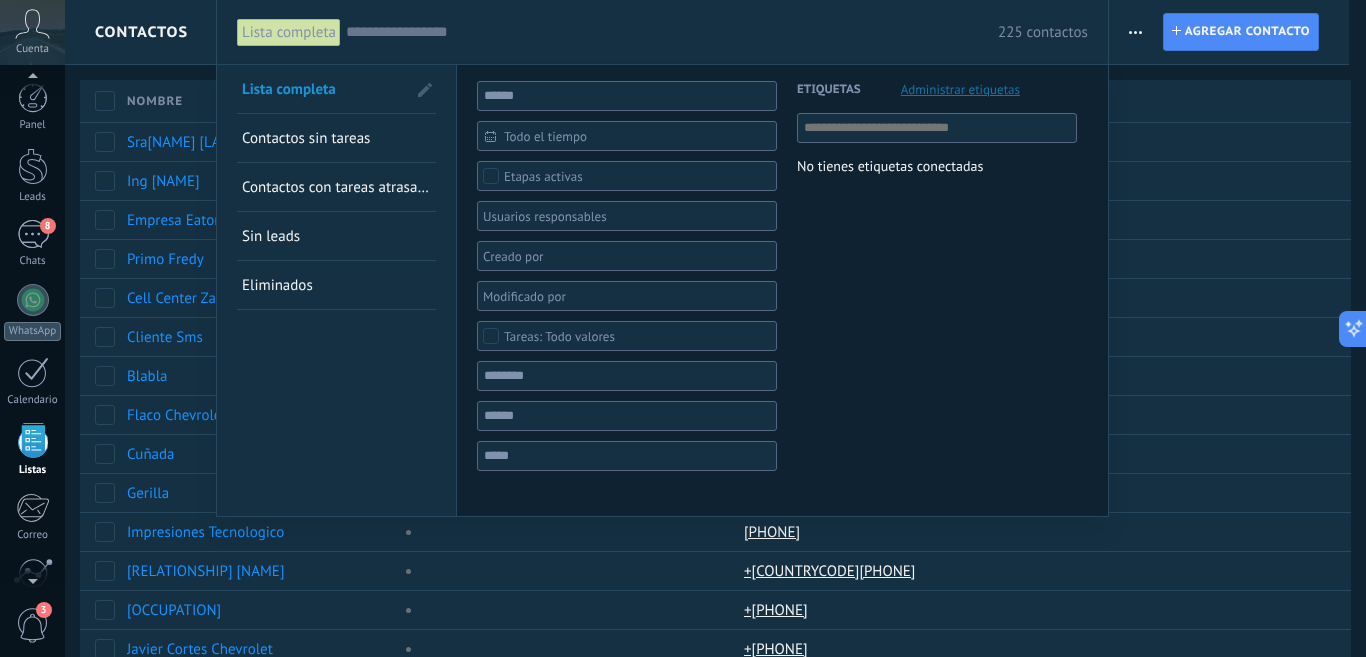 scroll, scrollTop: 0, scrollLeft: 0, axis: both 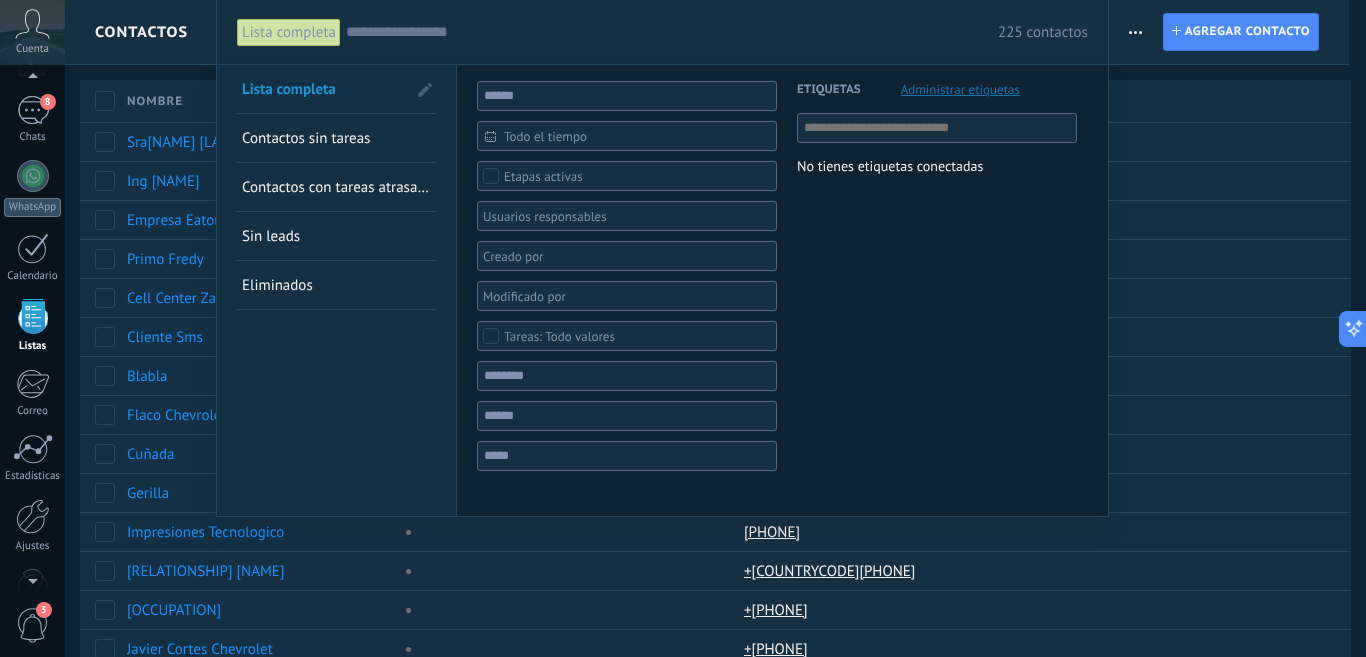 click at bounding box center [683, 328] 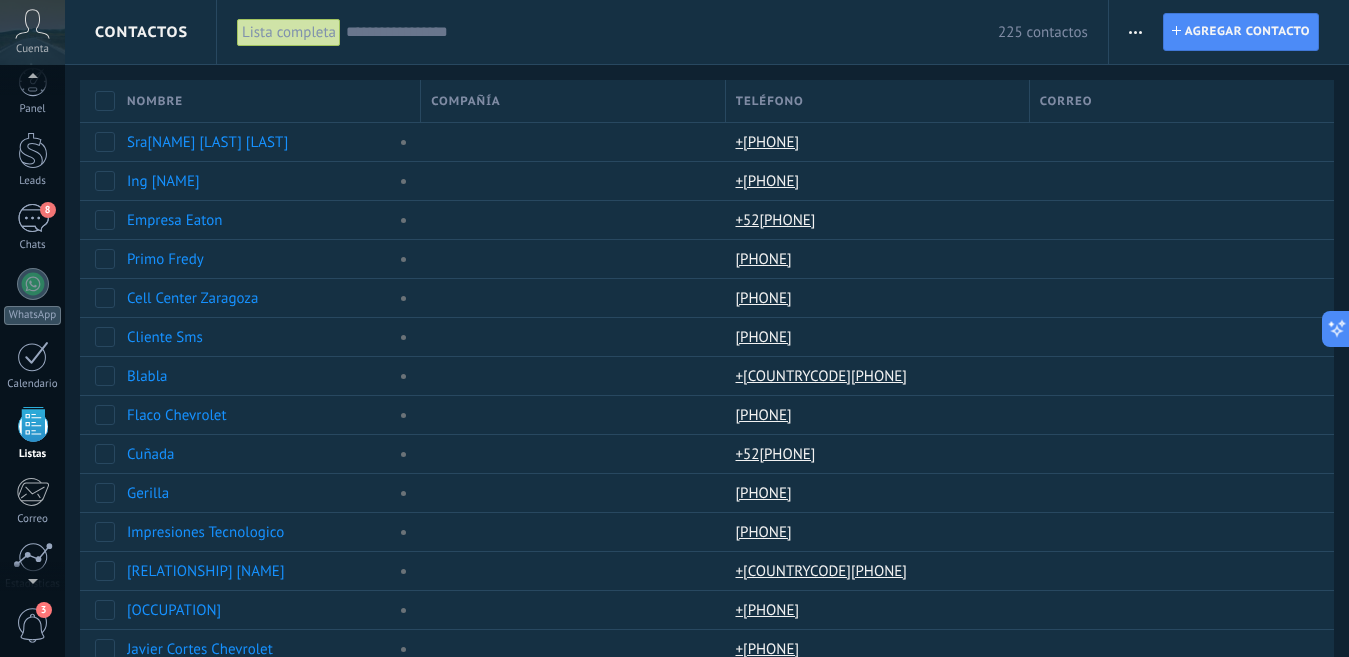 scroll, scrollTop: 7, scrollLeft: 0, axis: vertical 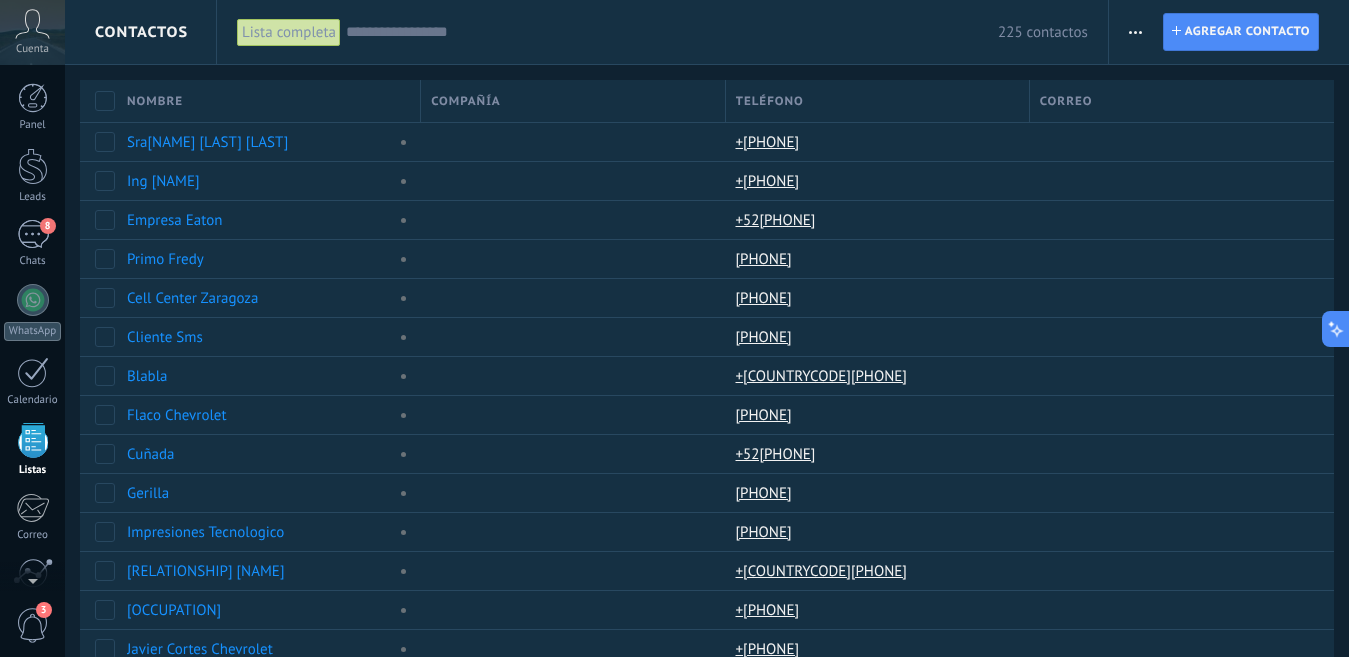 click on "©  [YEAR]  derechos reservados |  Términos de uso
Soporte técnico
auto claro oscuro
Cuenta
[NAME]
ID de cuenta
[NUMBER]
perfil
salir" at bounding box center (32, 328) 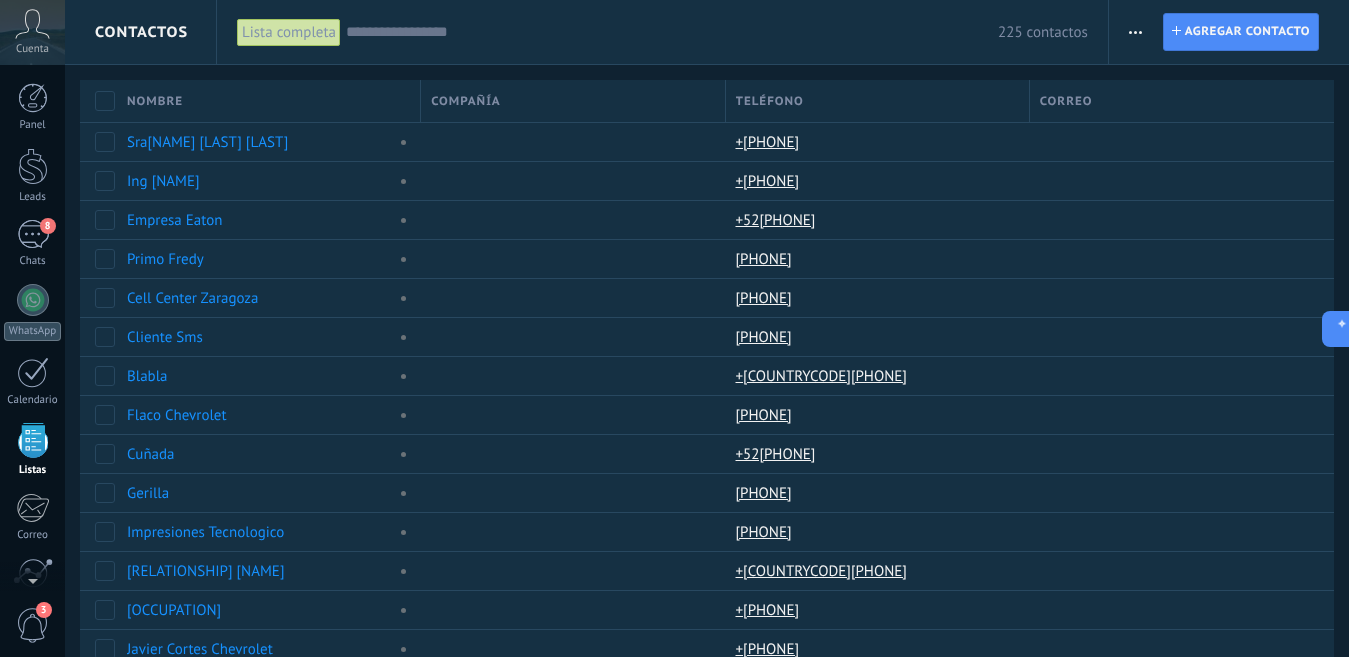 click at bounding box center (32, 24) 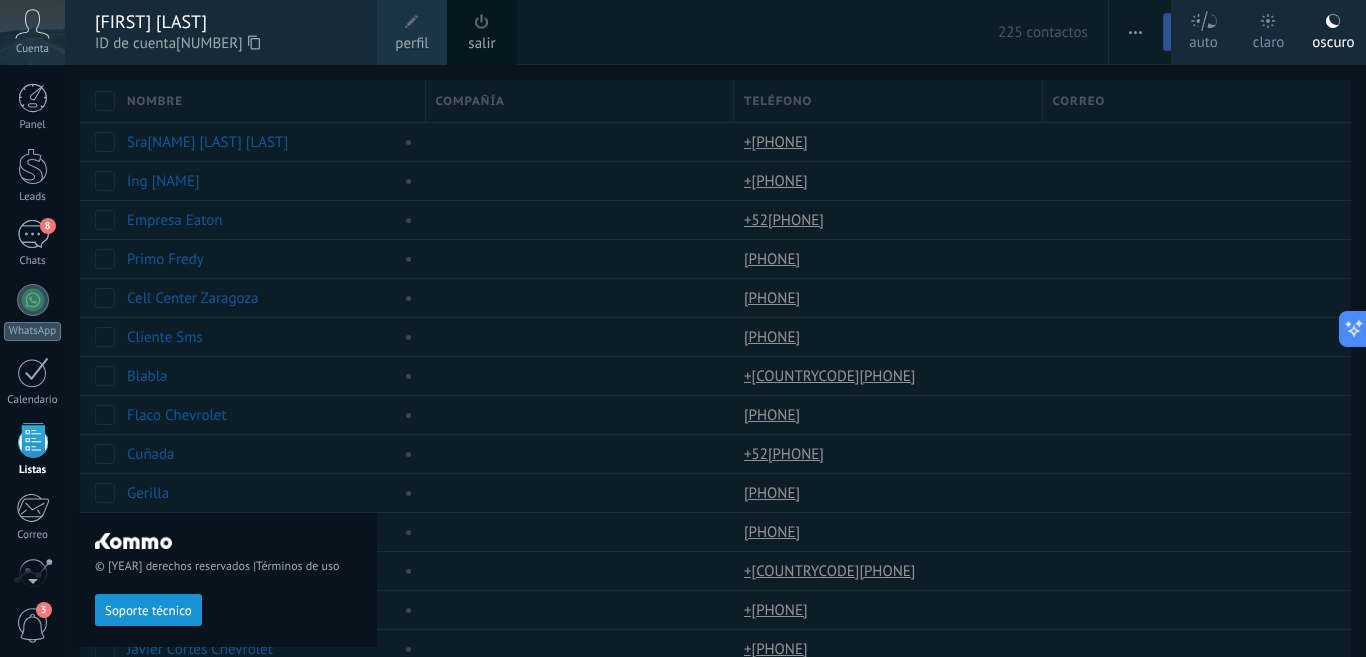 click on "perfil" at bounding box center (411, 44) 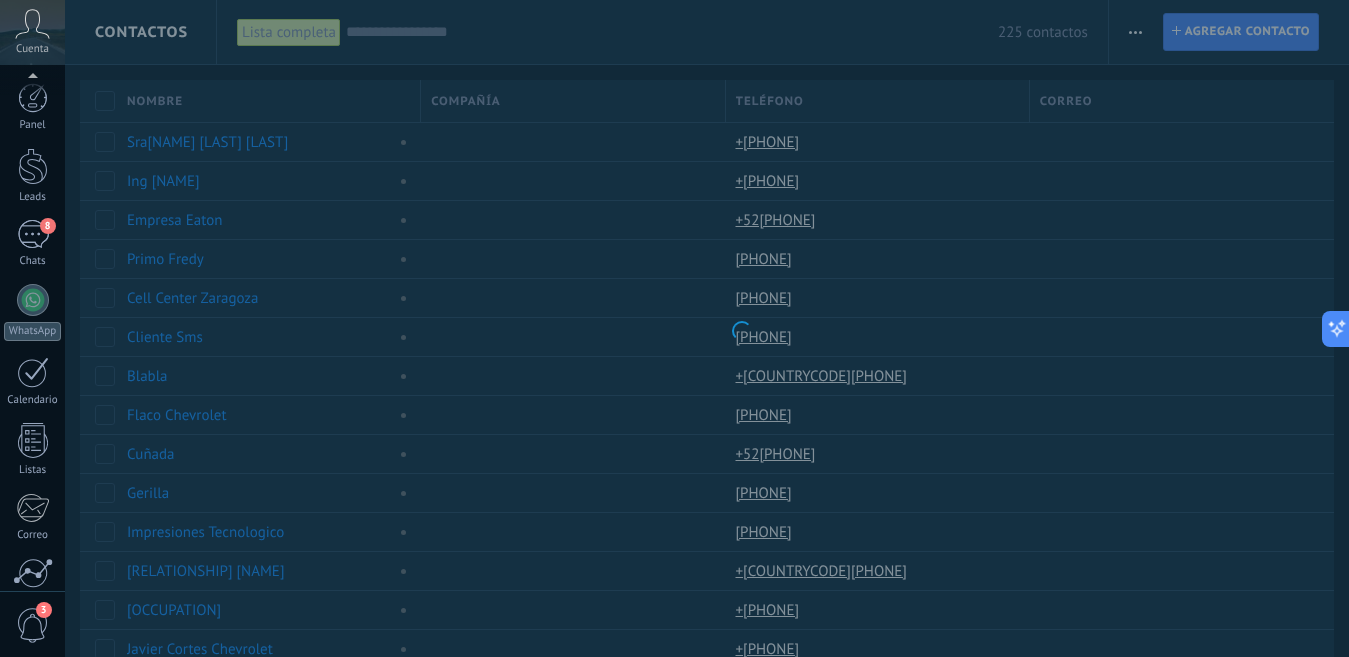 scroll, scrollTop: 175, scrollLeft: 0, axis: vertical 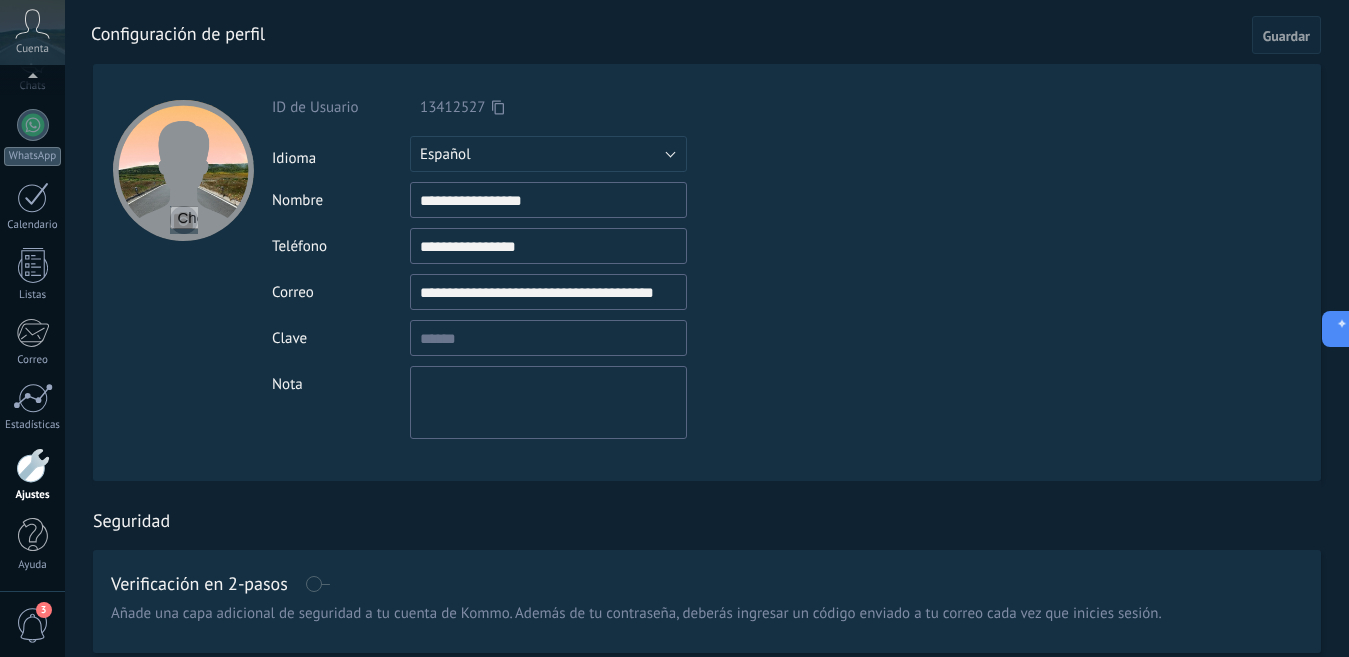 click at bounding box center [183, 170] 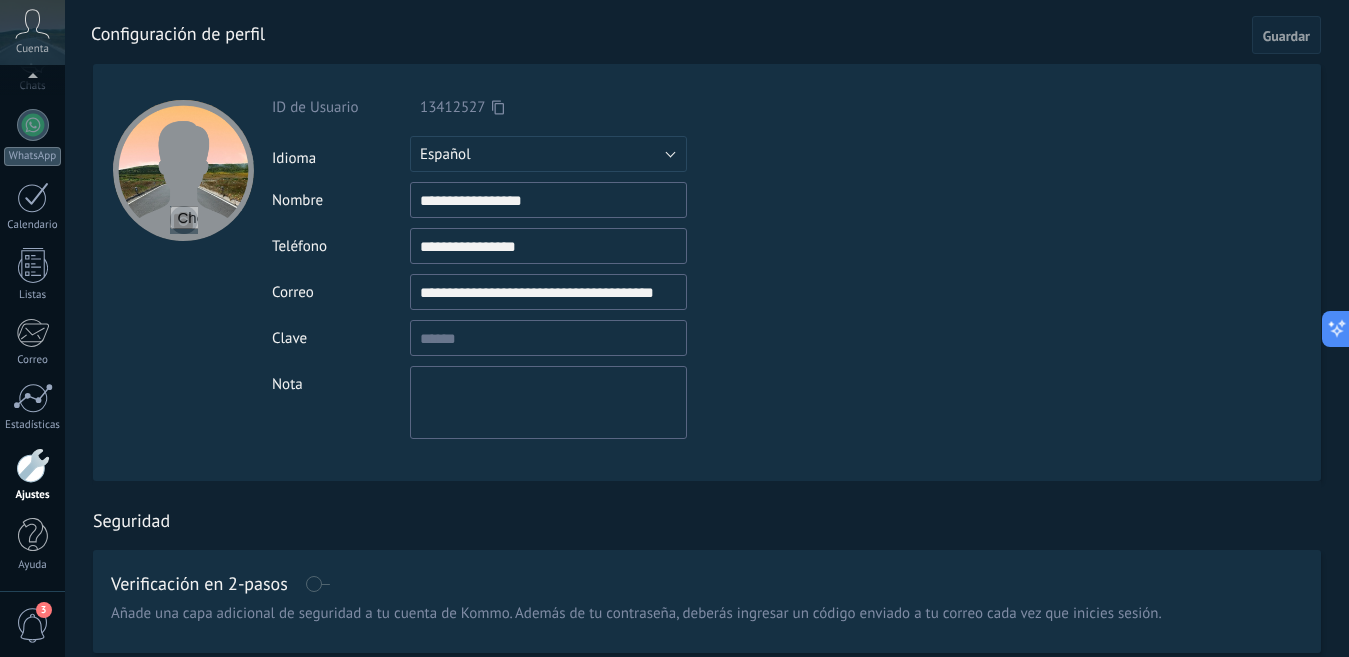 click at bounding box center [184, 220] 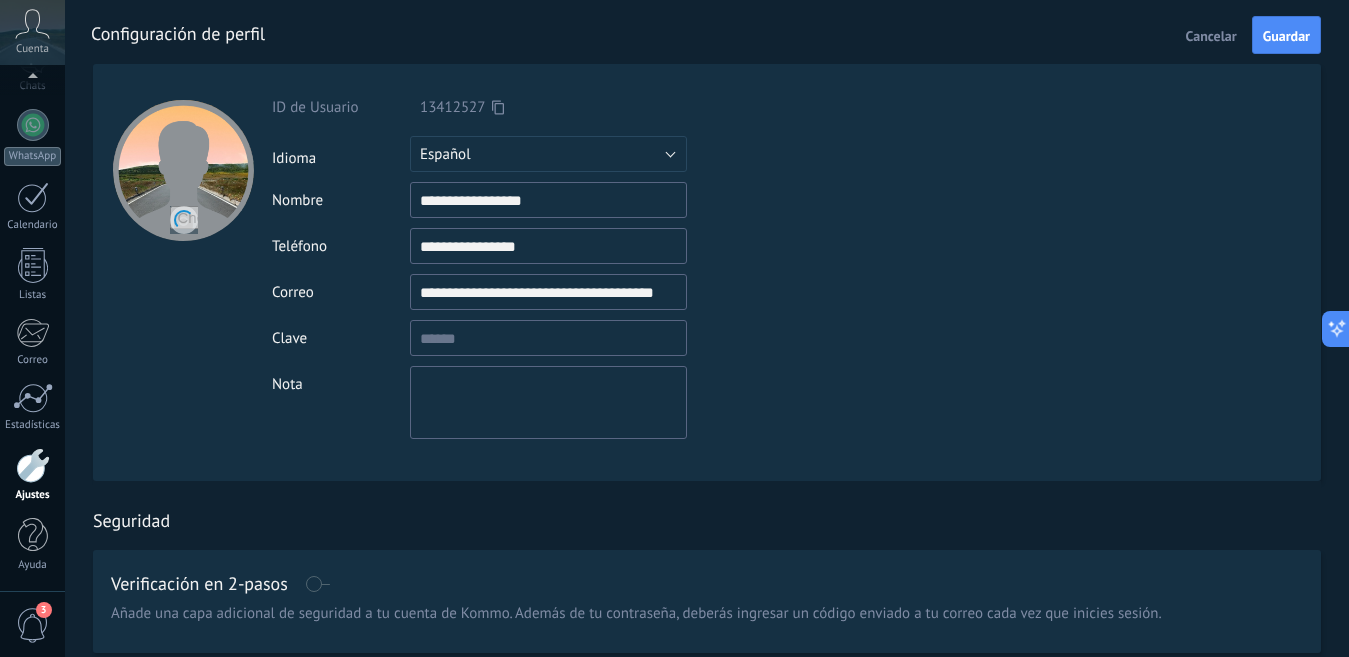 scroll, scrollTop: 0, scrollLeft: 0, axis: both 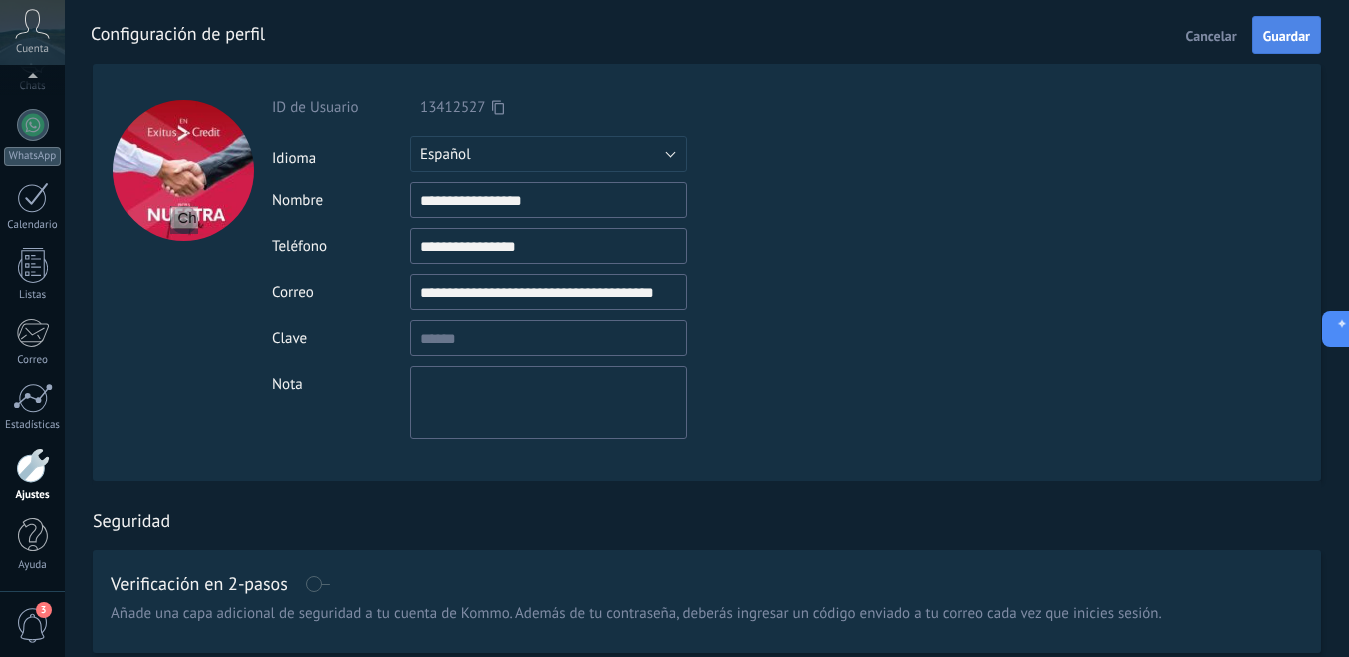 click on "Guardar" at bounding box center (1286, 36) 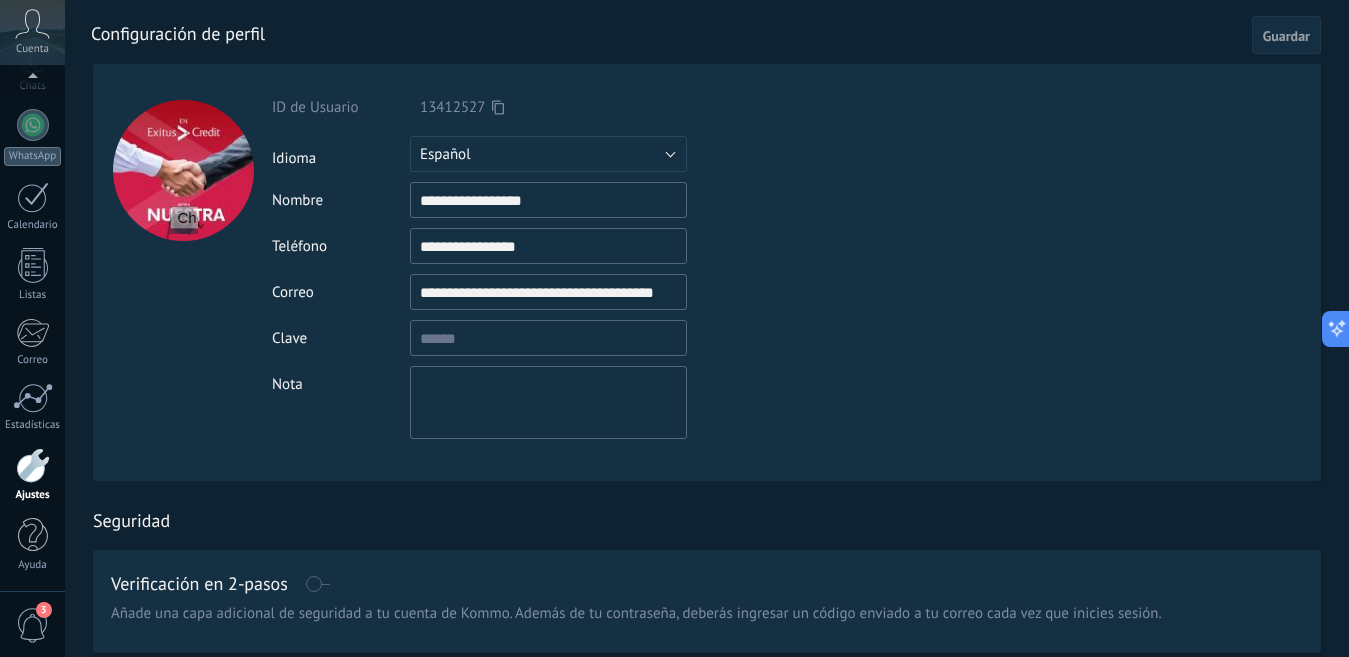 click on "Guardar" at bounding box center (1286, 36) 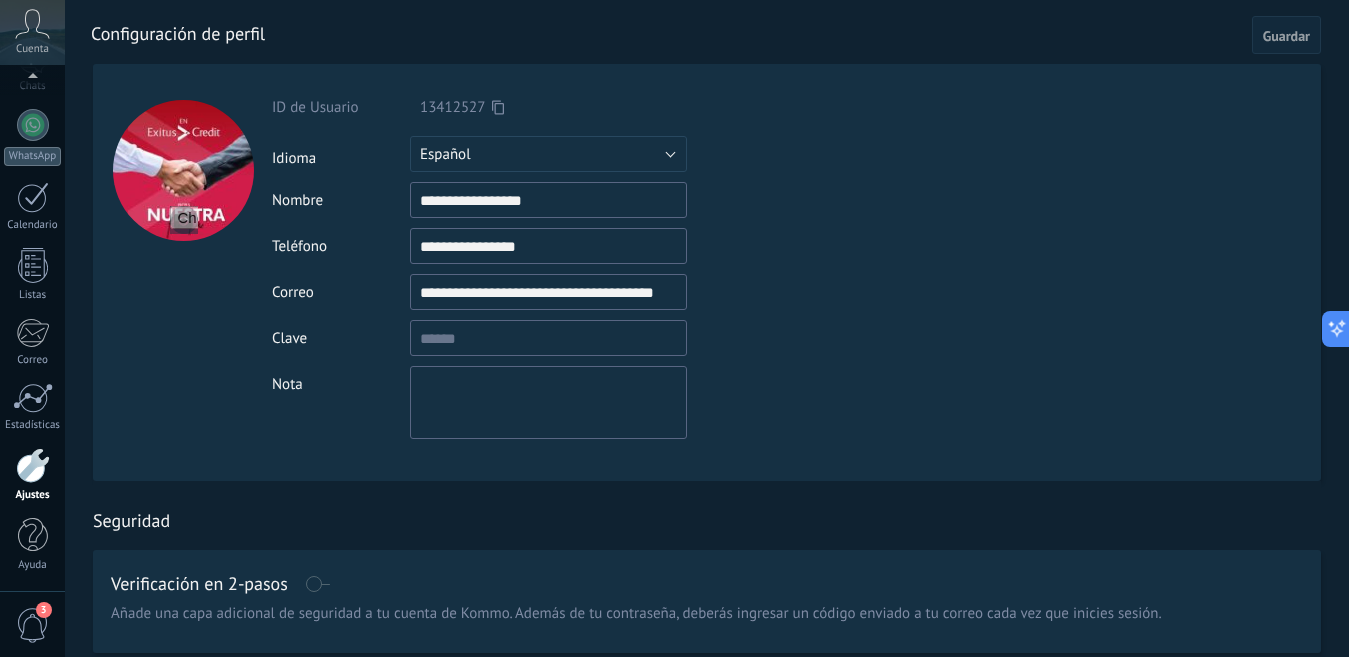 click at bounding box center (317, 584) 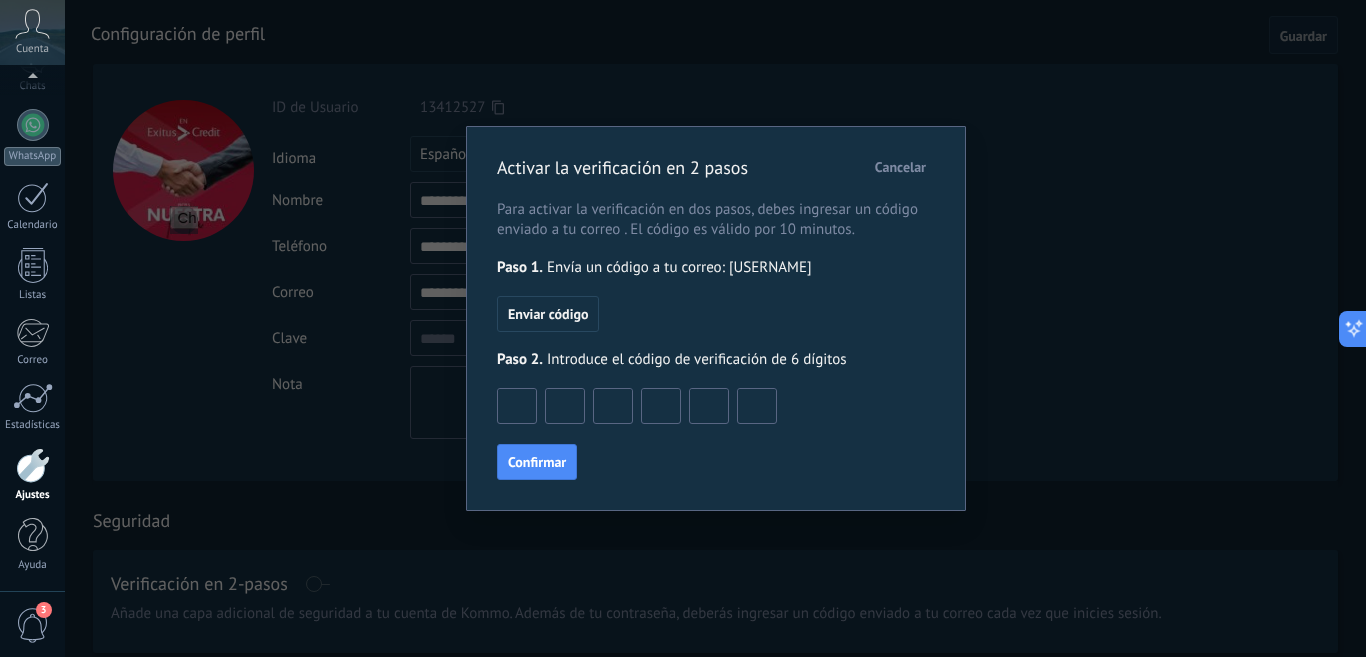click on "Cancelar" at bounding box center (900, 167) 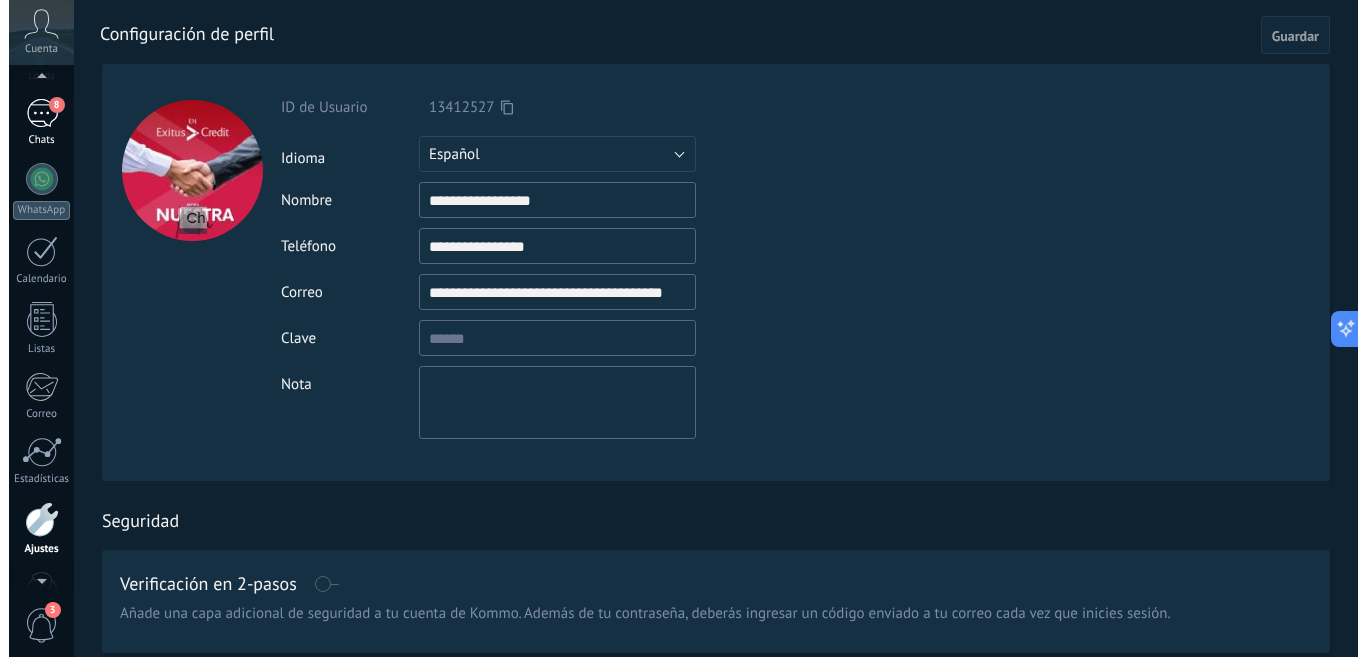 scroll, scrollTop: 118, scrollLeft: 0, axis: vertical 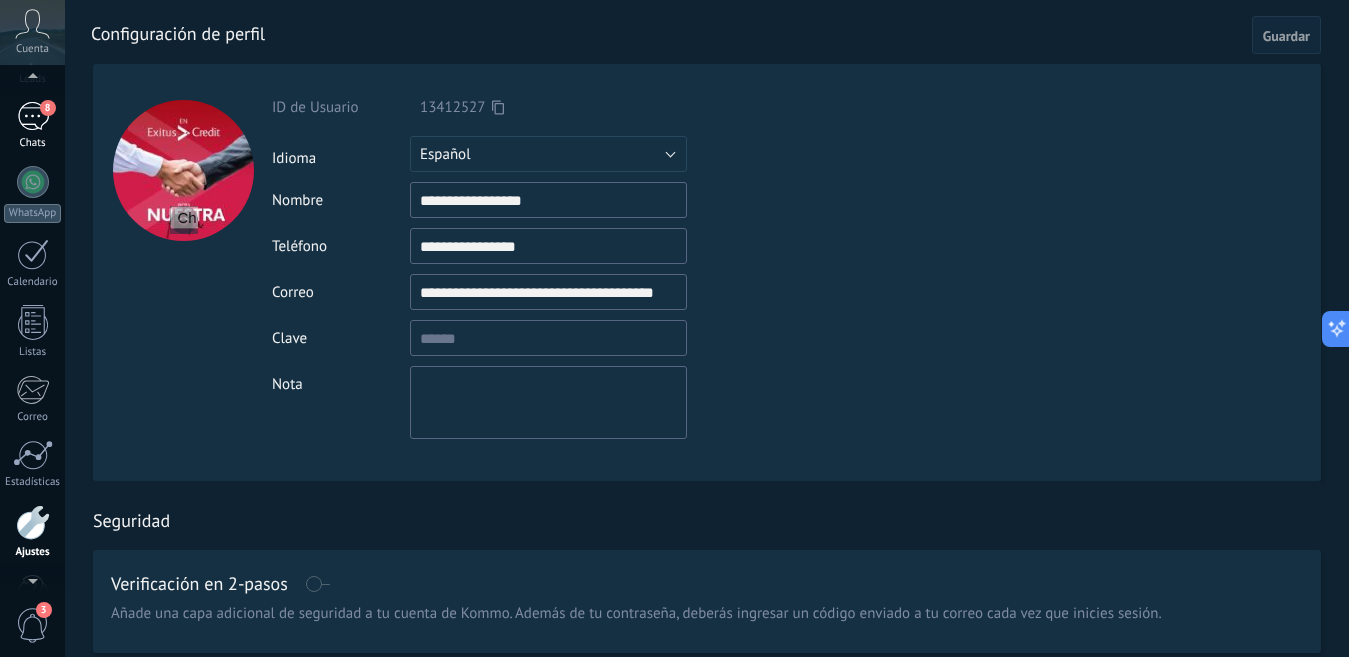 click on "8" at bounding box center [33, 116] 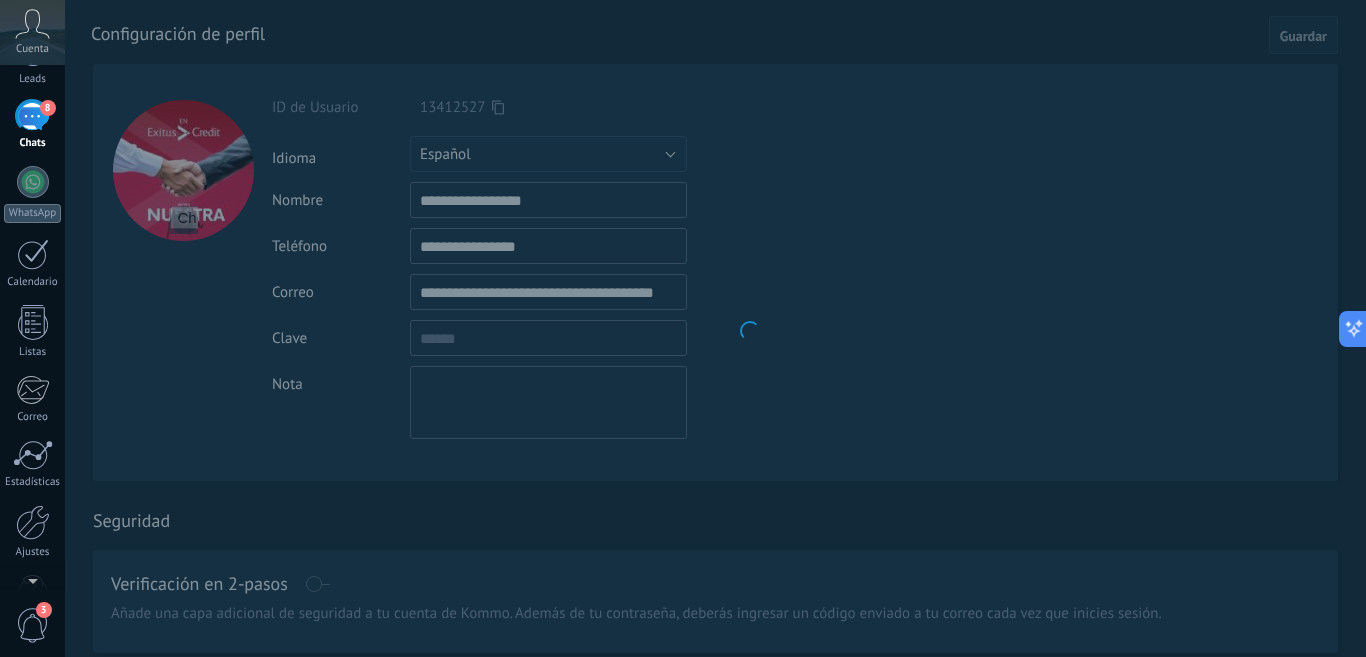 scroll, scrollTop: 0, scrollLeft: 0, axis: both 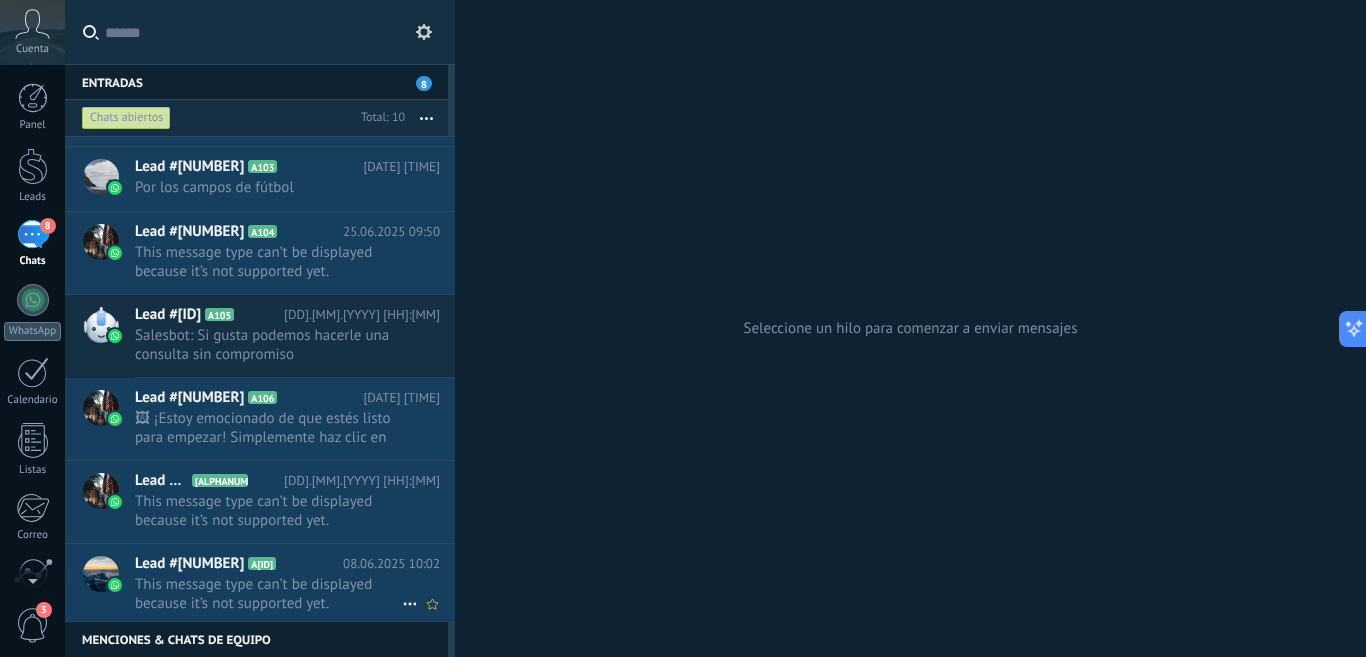 click on "This message type can’t be displayed because it’s not supported yet." at bounding box center (268, 594) 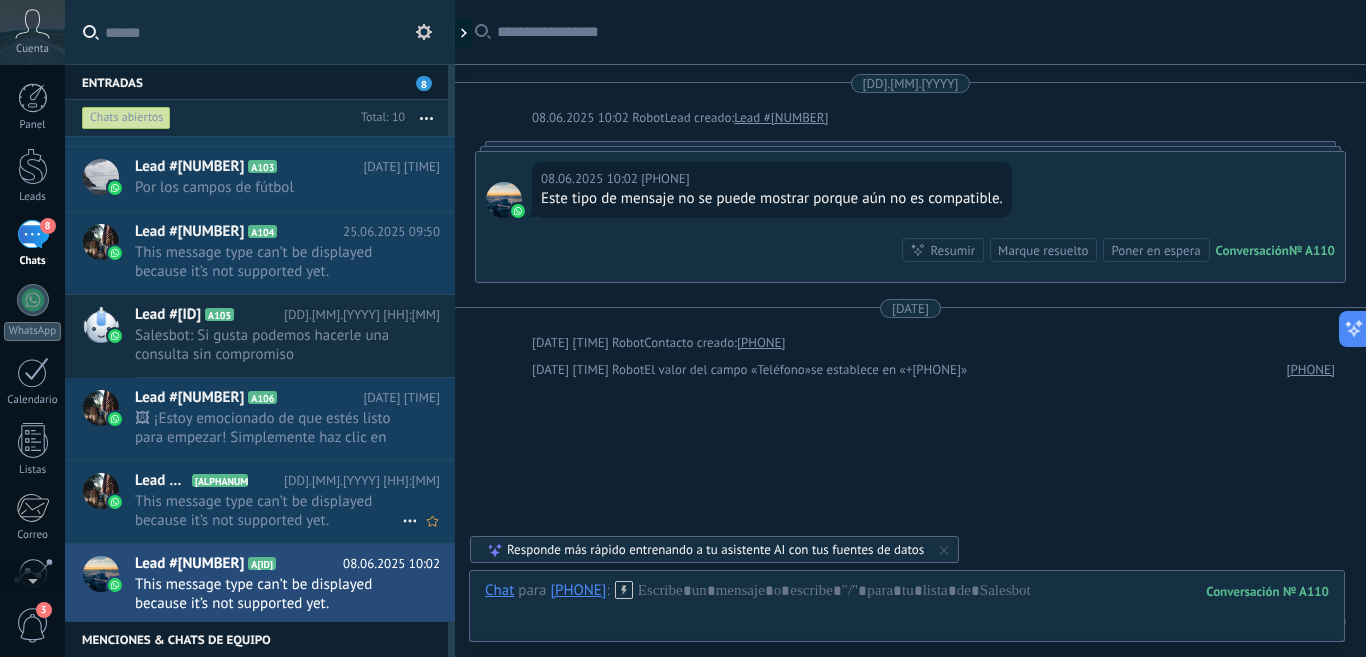 click on "This message type can’t be displayed because it’s not supported yet." at bounding box center [268, 511] 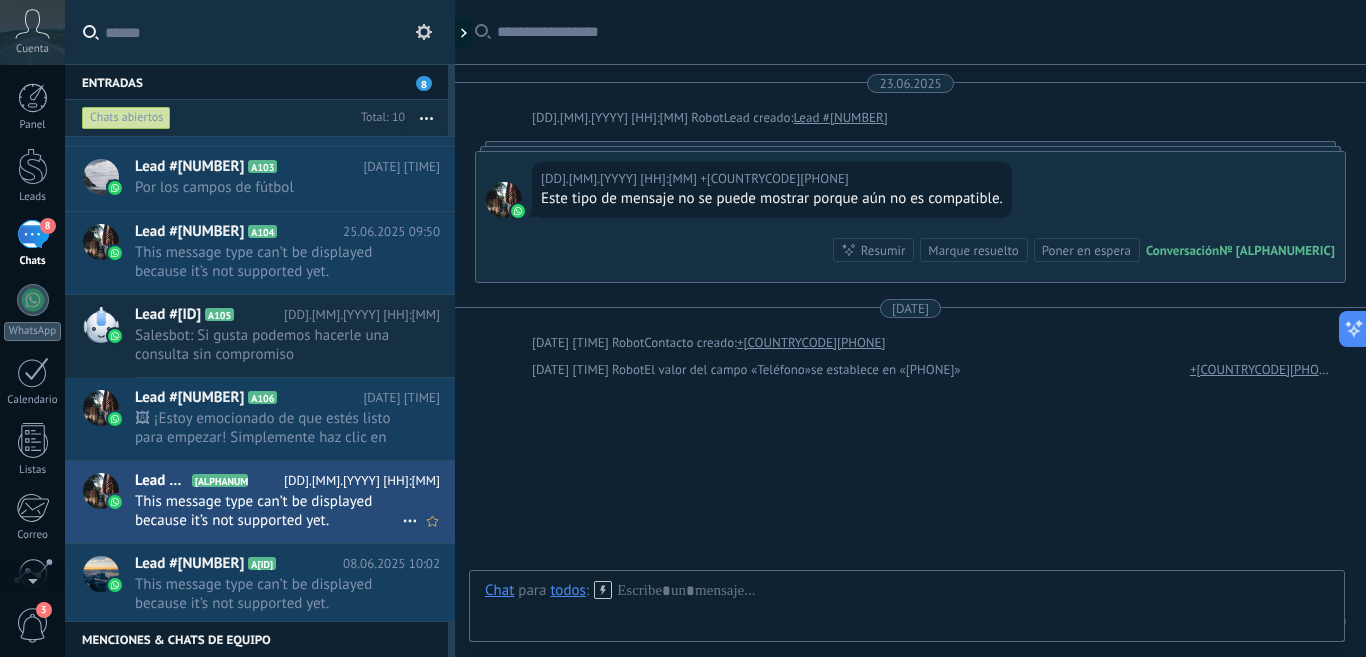 scroll, scrollTop: 0, scrollLeft: 0, axis: both 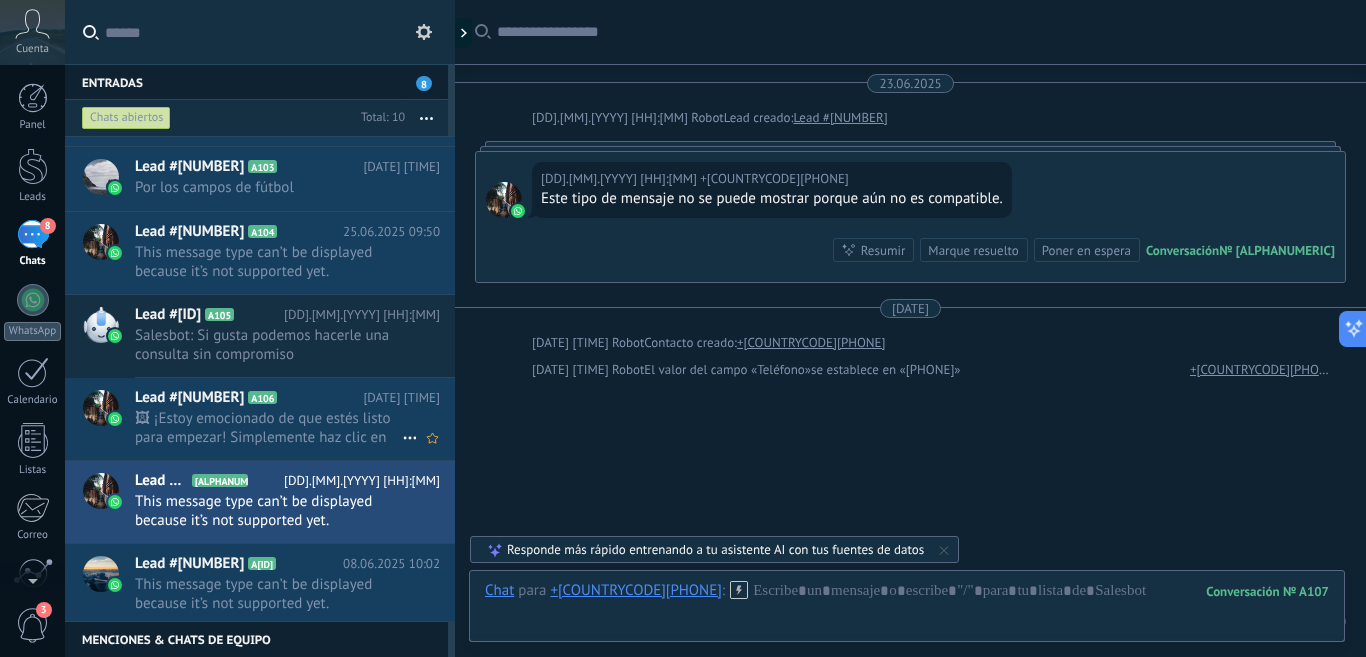 click on "🖼 ¡Estoy emocionado de que estés listo para empezar!
Simplemente haz clic en WhatsApp en el panel lateral de ..." at bounding box center [268, 428] 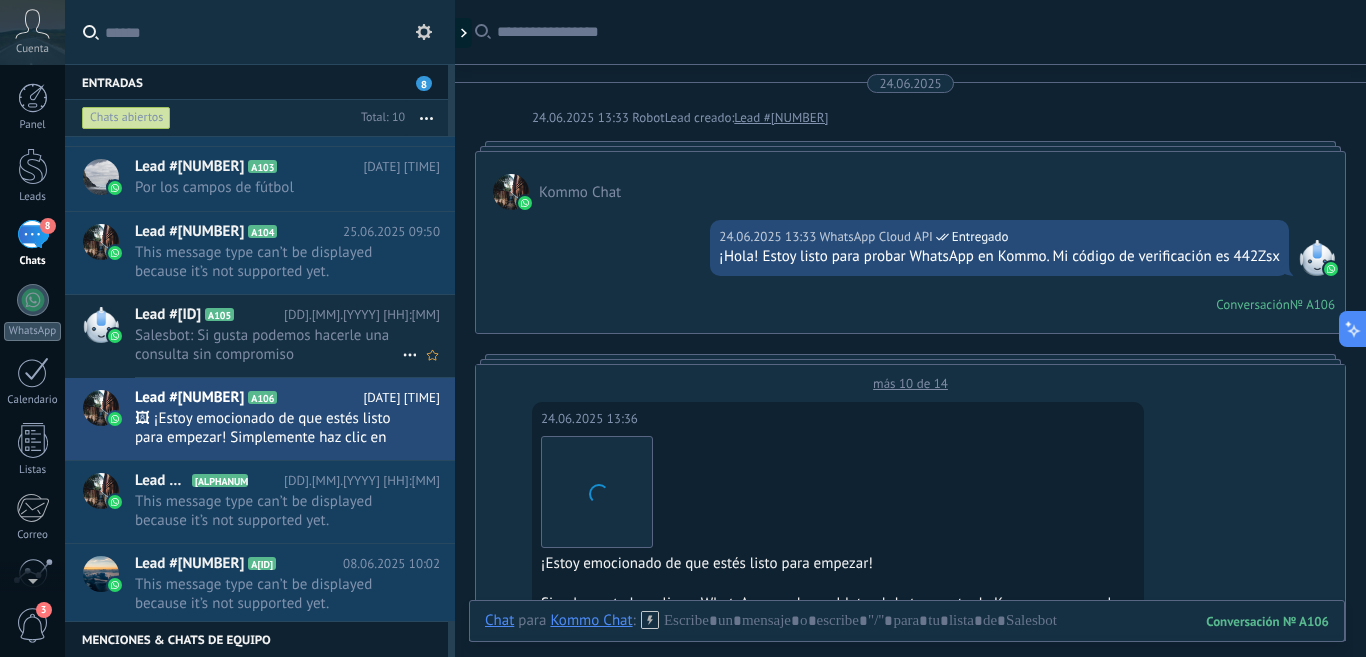 scroll, scrollTop: 1785, scrollLeft: 0, axis: vertical 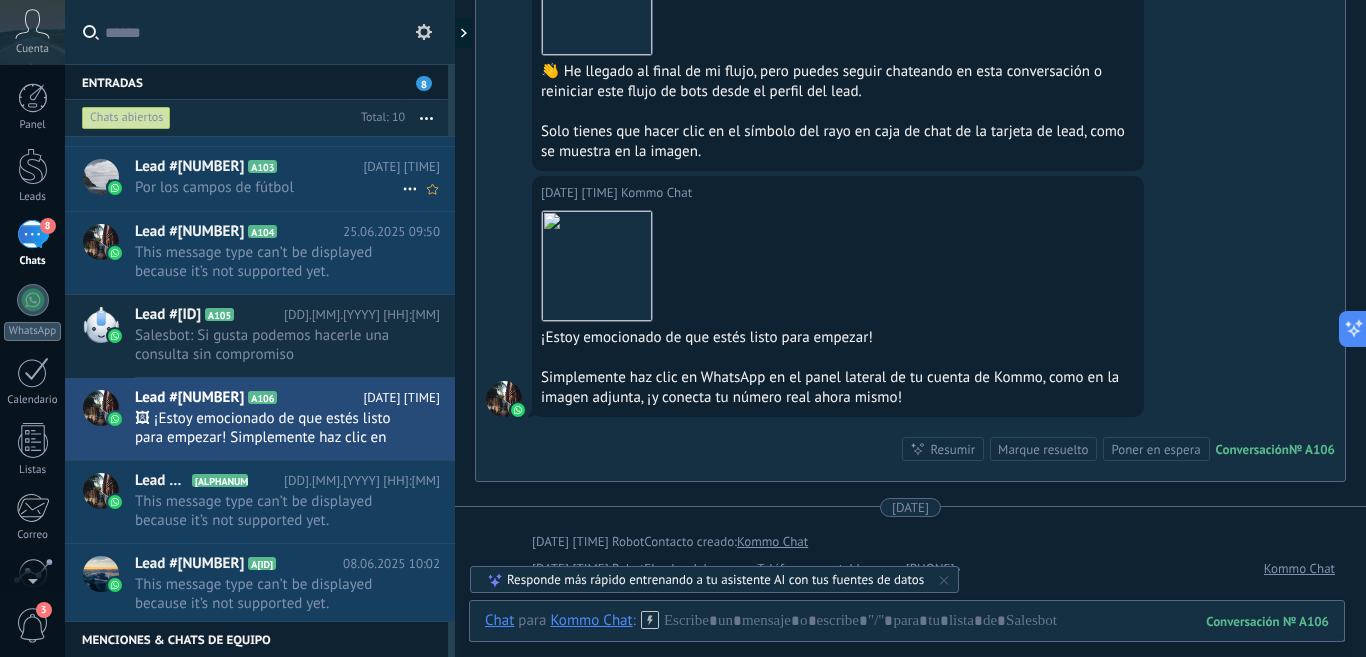 click on "Por los campos de fútbol" at bounding box center (268, 187) 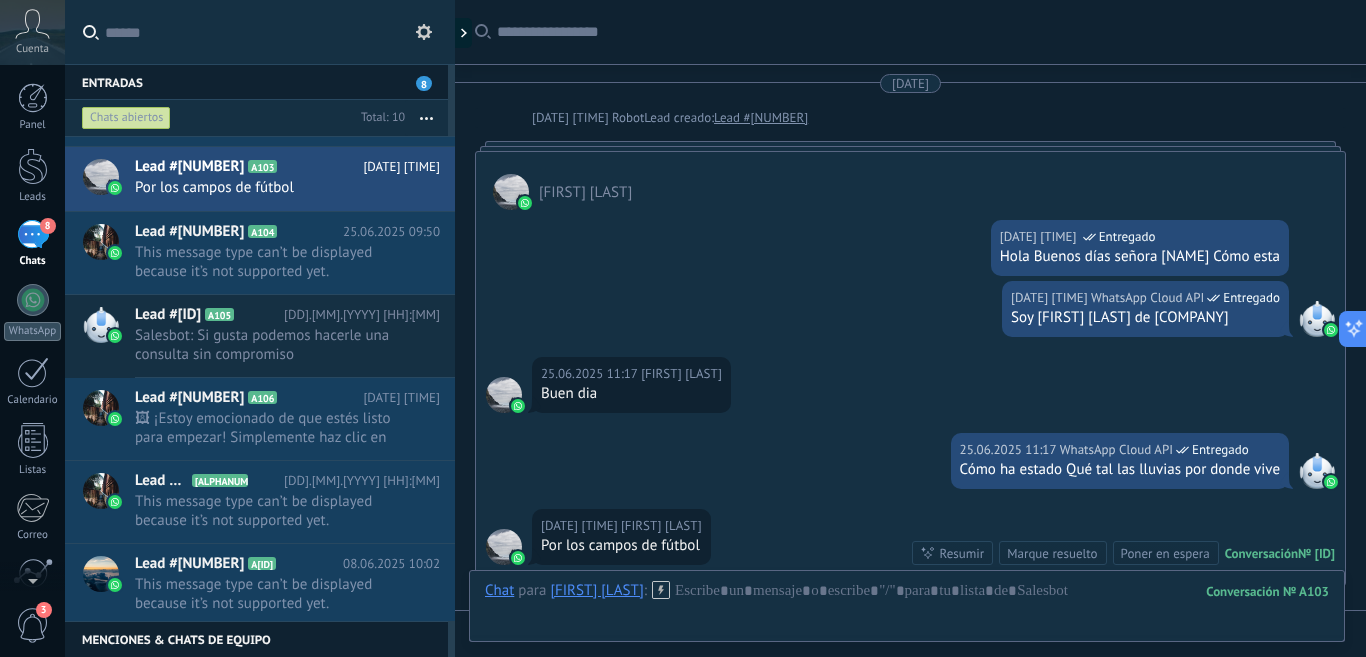 scroll, scrollTop: 375, scrollLeft: 0, axis: vertical 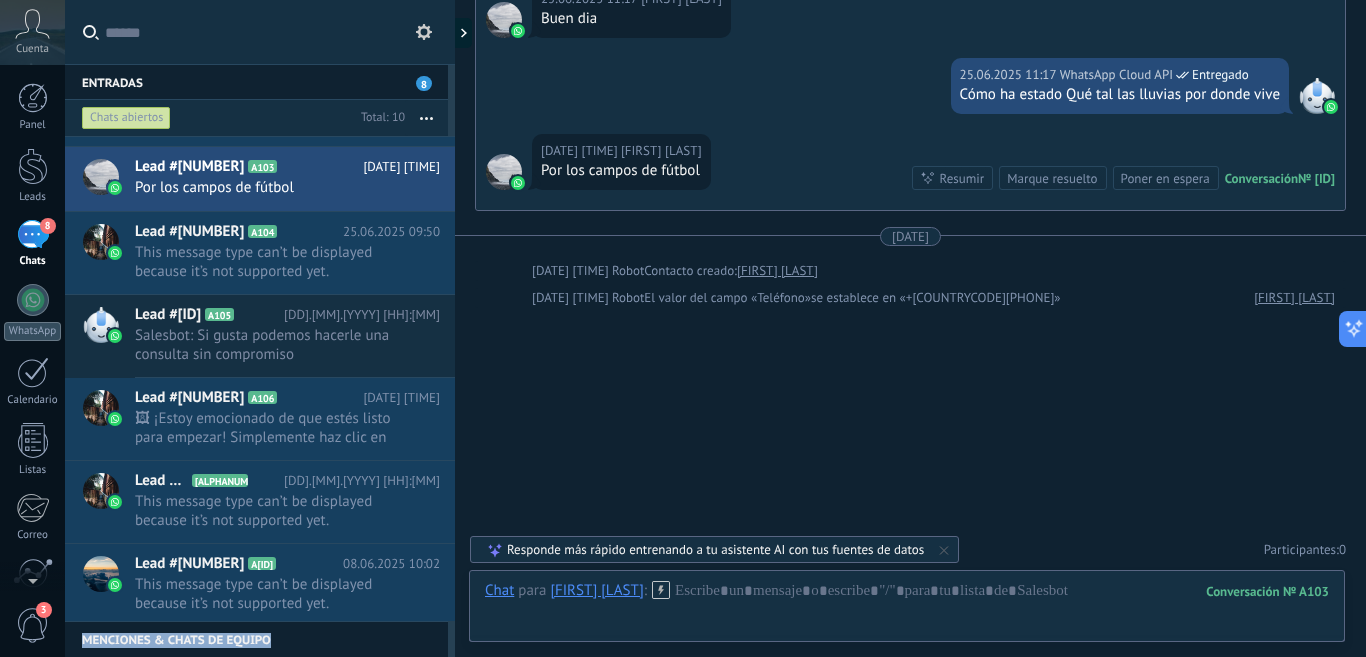 drag, startPoint x: 450, startPoint y: 108, endPoint x: 454, endPoint y: 67, distance: 41.19466 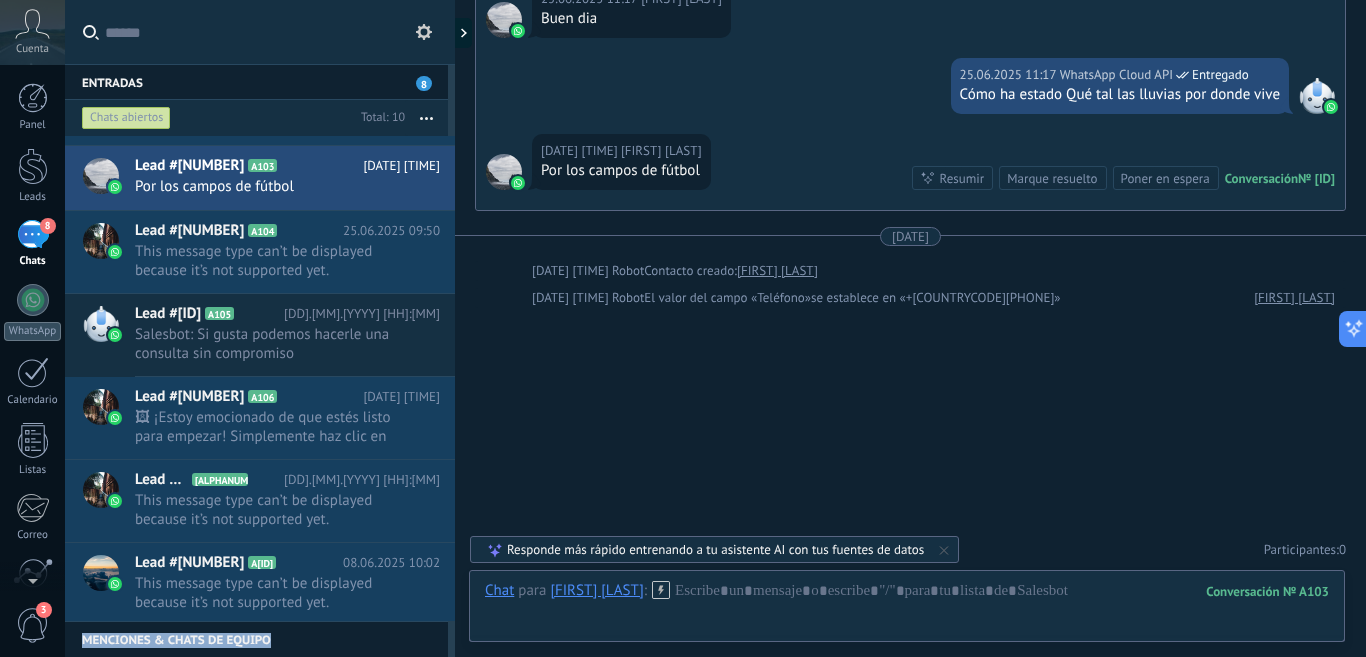scroll, scrollTop: 0, scrollLeft: 0, axis: both 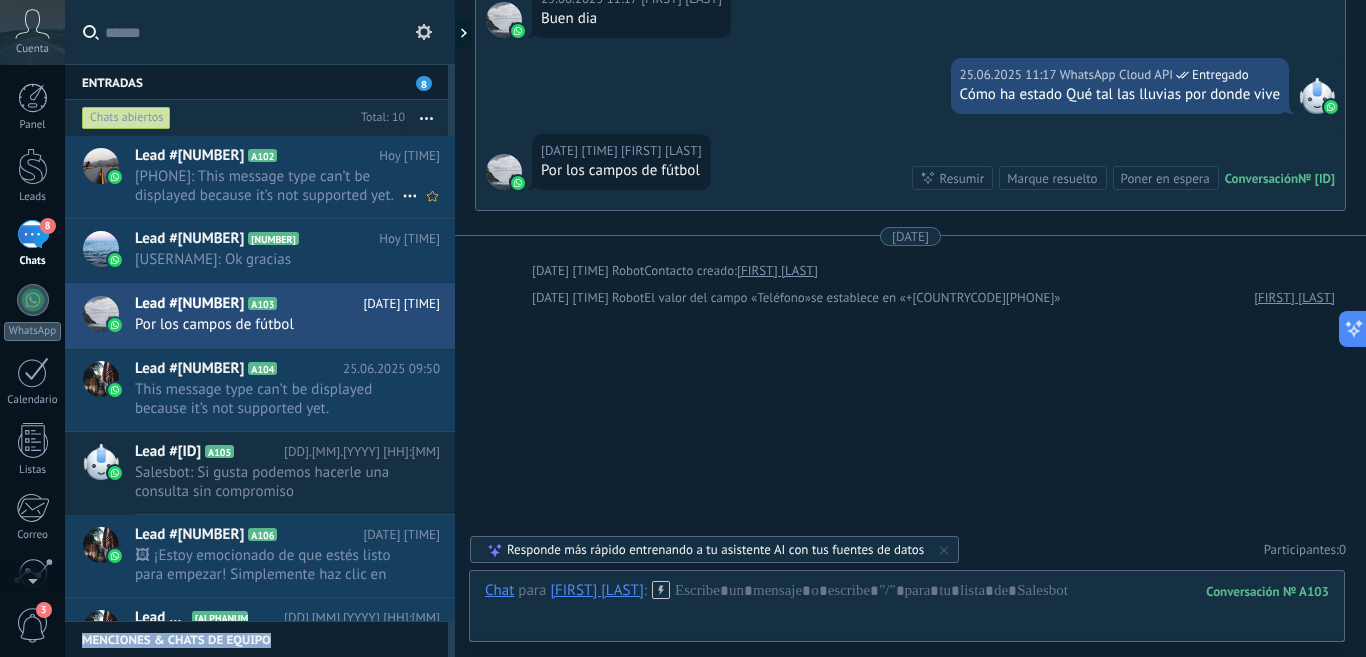 click on "[PHONE]: This message type can’t be displayed because it’s not supported yet." at bounding box center [268, 186] 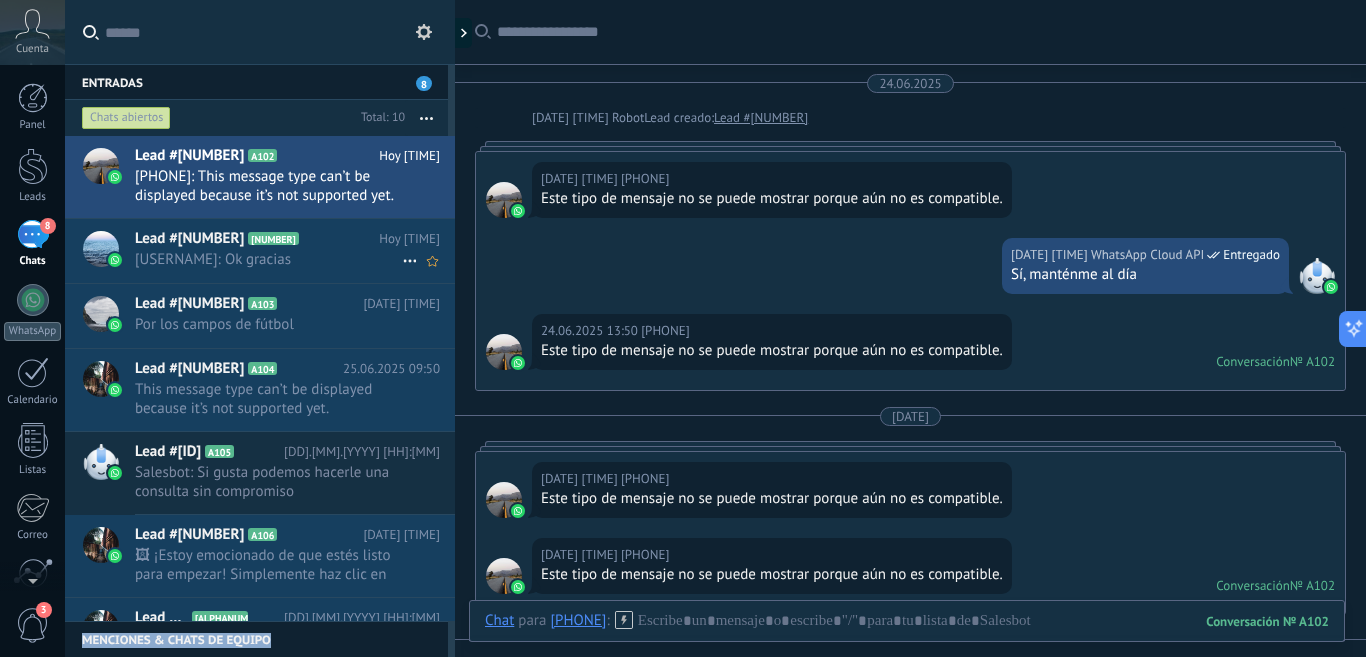 scroll, scrollTop: 647, scrollLeft: 0, axis: vertical 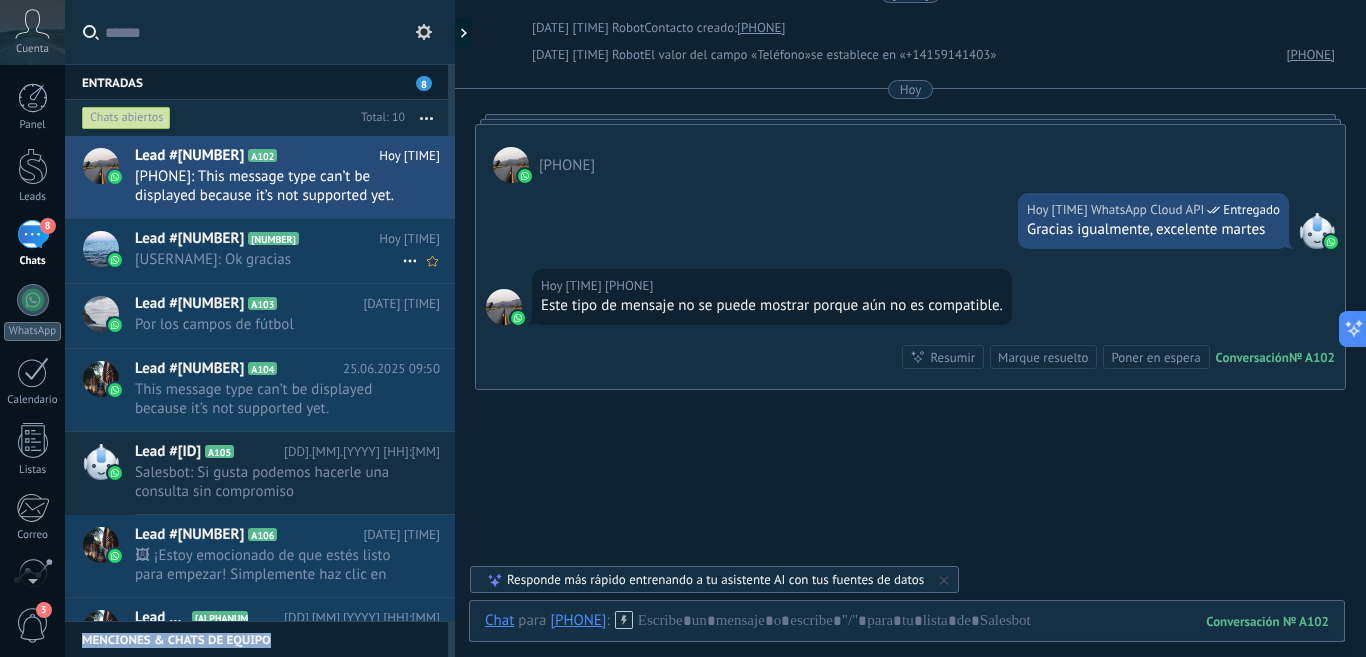 click on "rodriguezlunis67: Ok gracias" at bounding box center (295, 250) 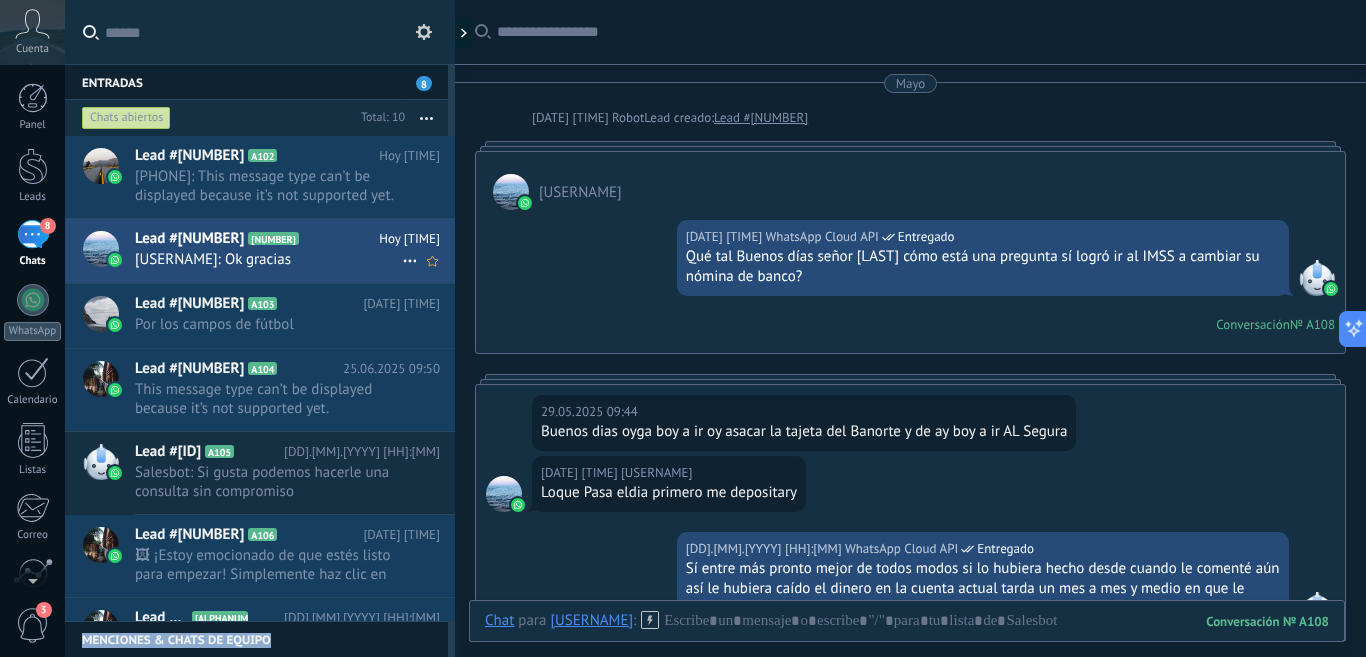 scroll, scrollTop: 4135, scrollLeft: 0, axis: vertical 